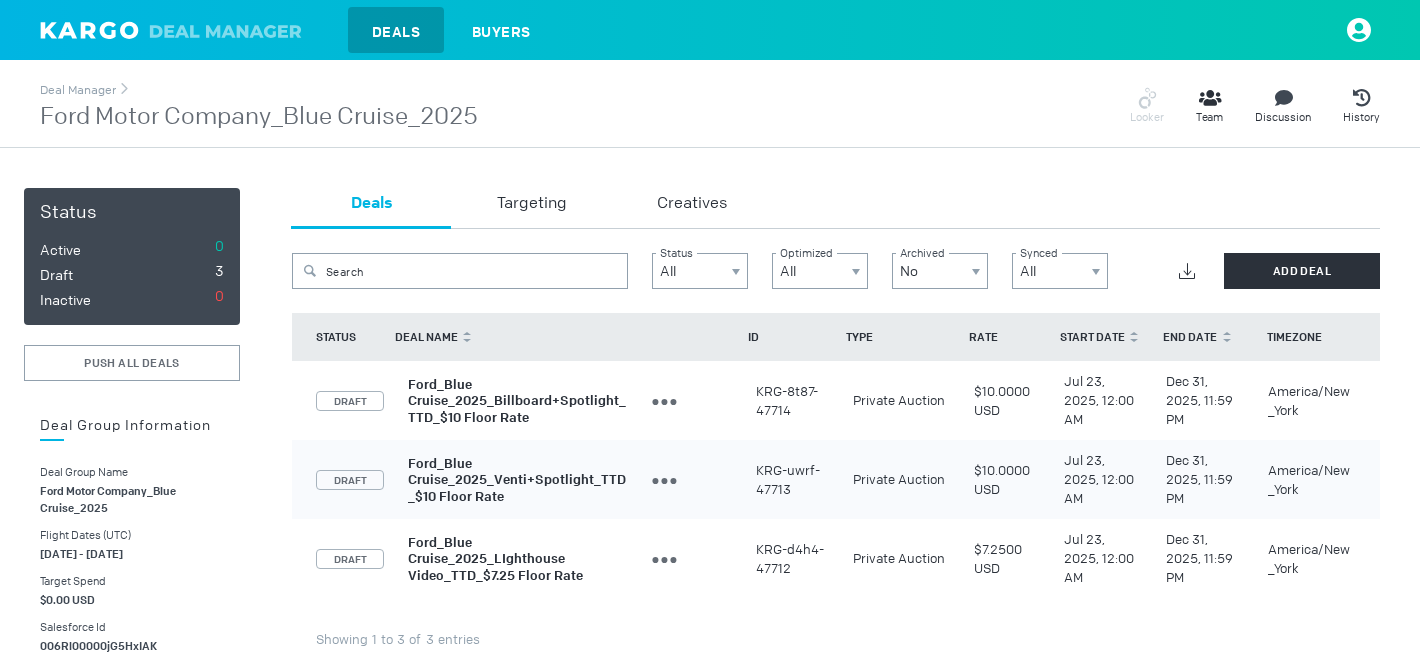 scroll, scrollTop: 0, scrollLeft: 0, axis: both 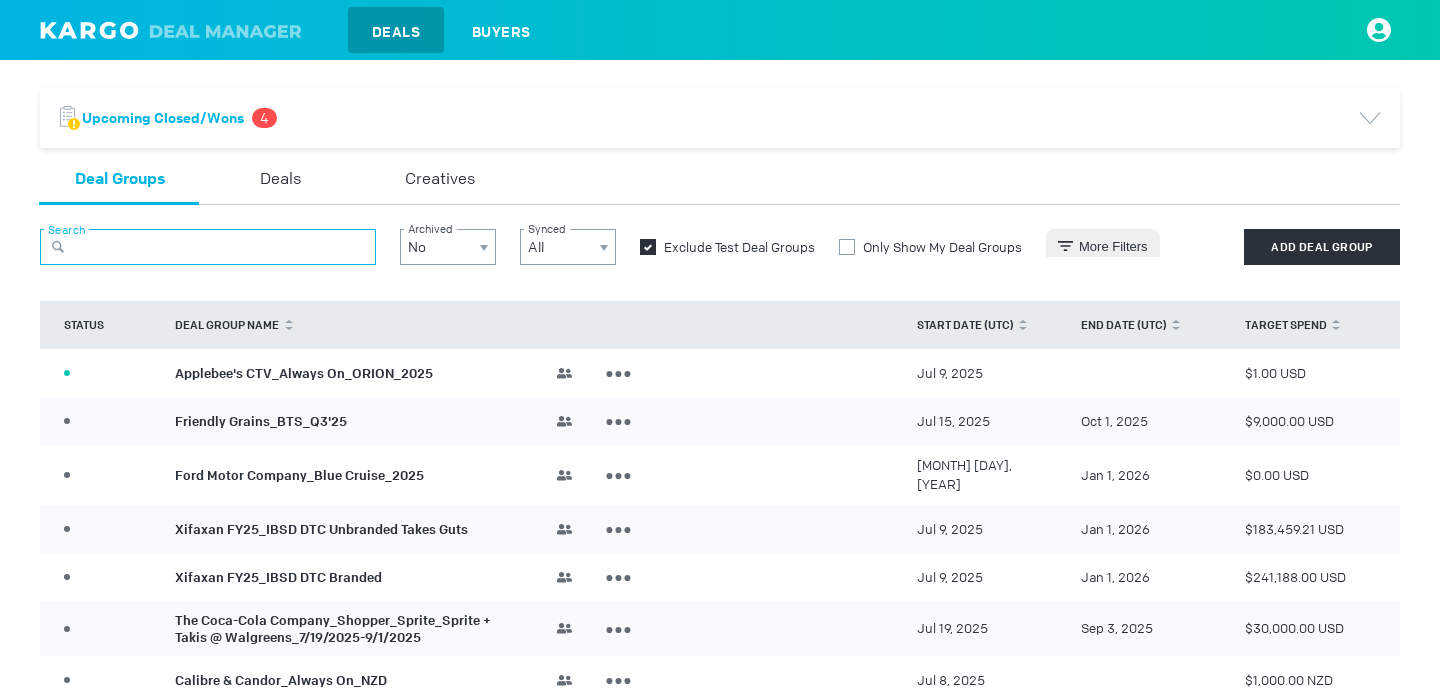 click at bounding box center (208, 247) 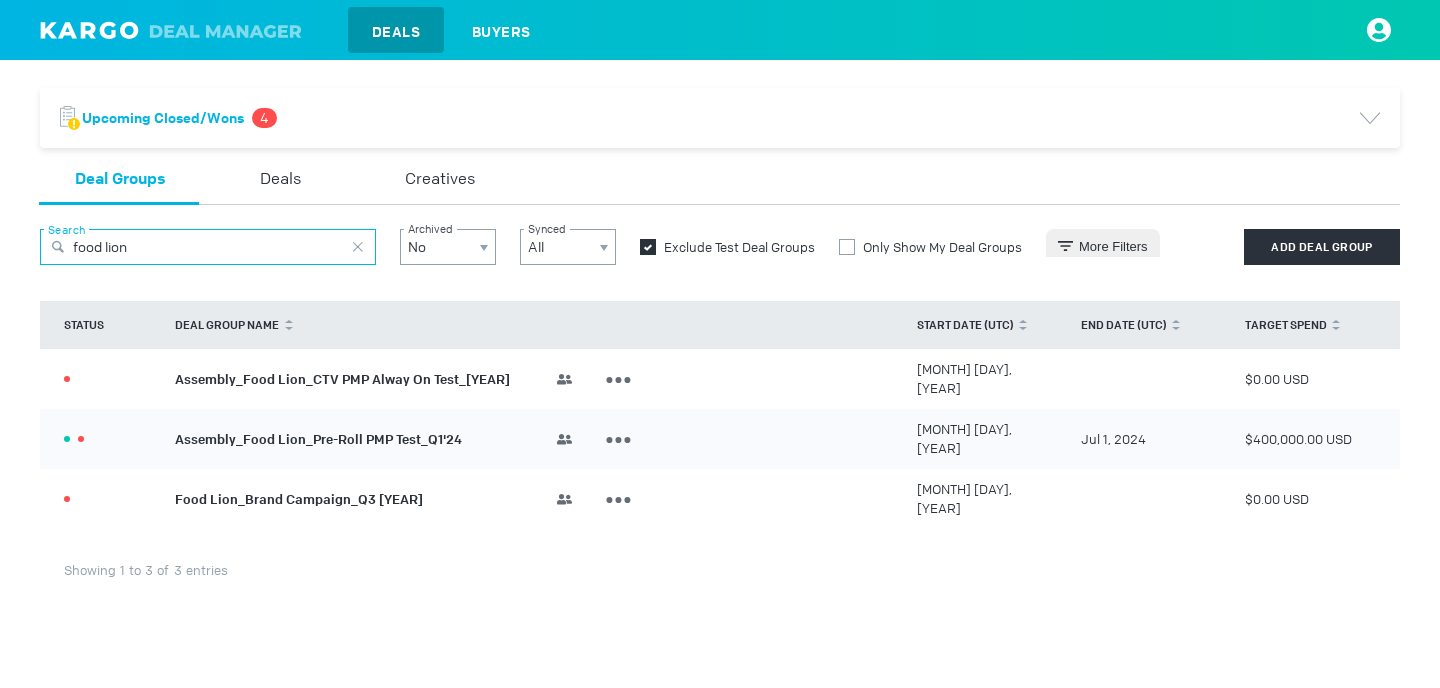 type on "food lion" 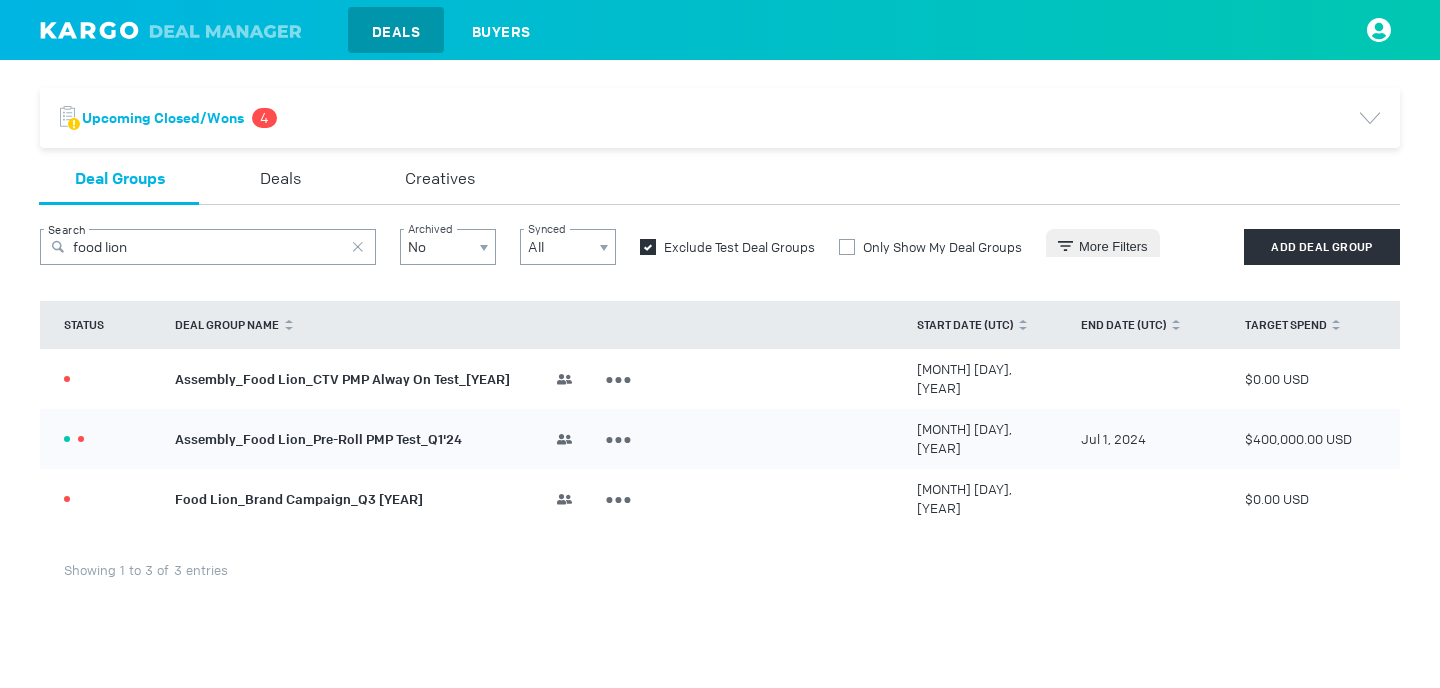 click on "Assembly_Food Lion_Pre-Roll PMP Test_Q1'24" at bounding box center (318, 438) 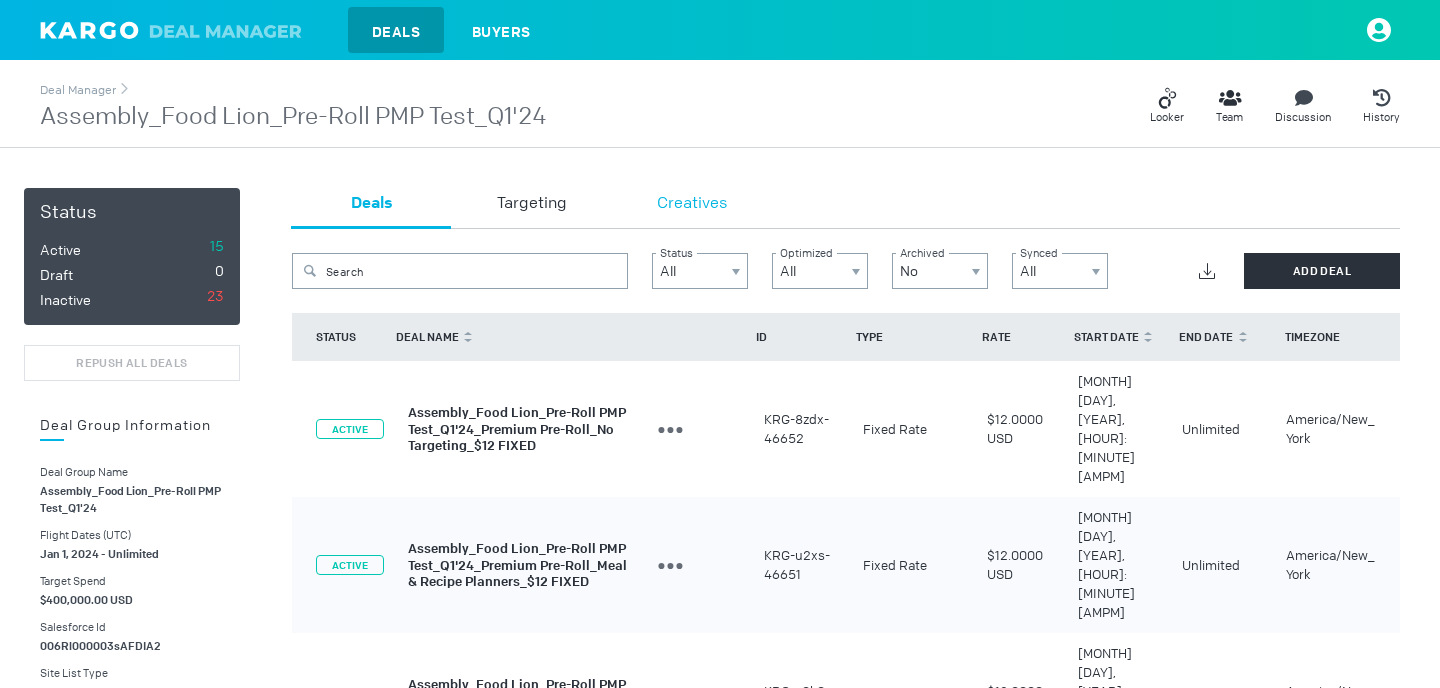 click on "Creatives" at bounding box center (692, 204) 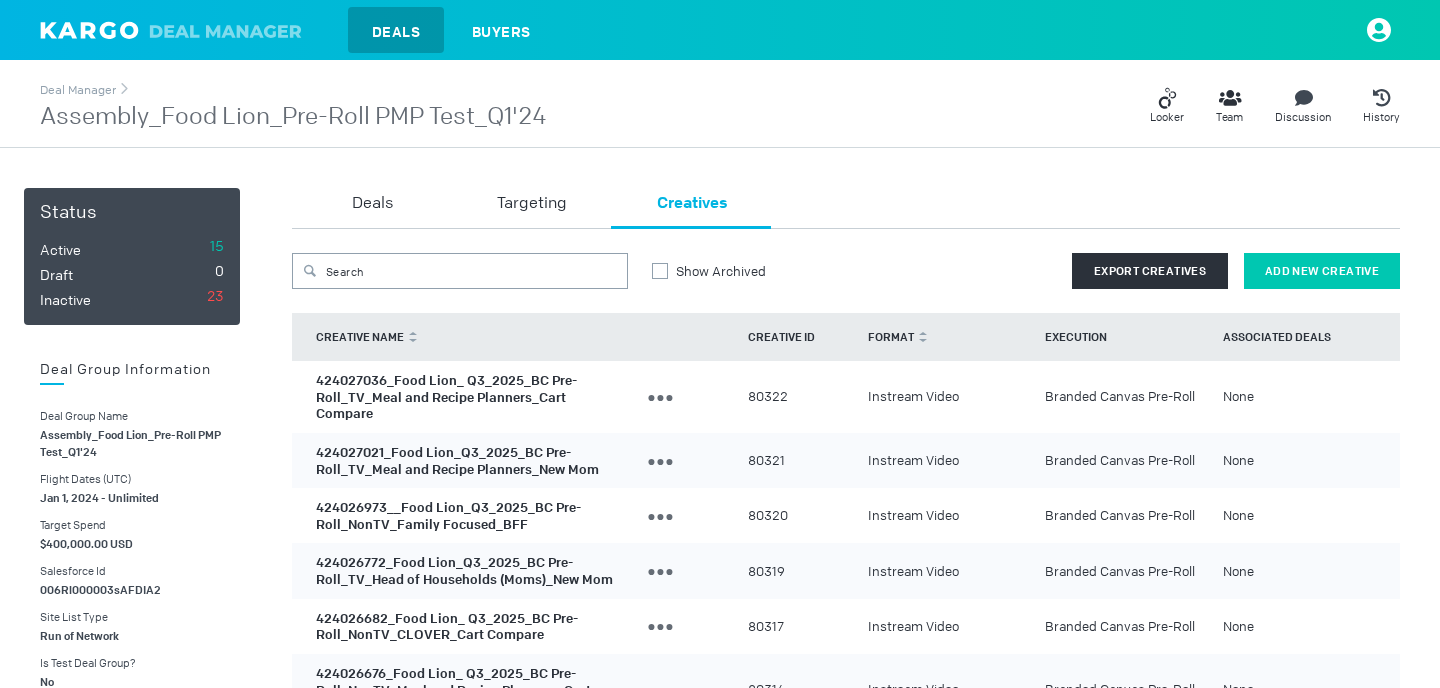 click on "Add New Creative" at bounding box center (1322, 271) 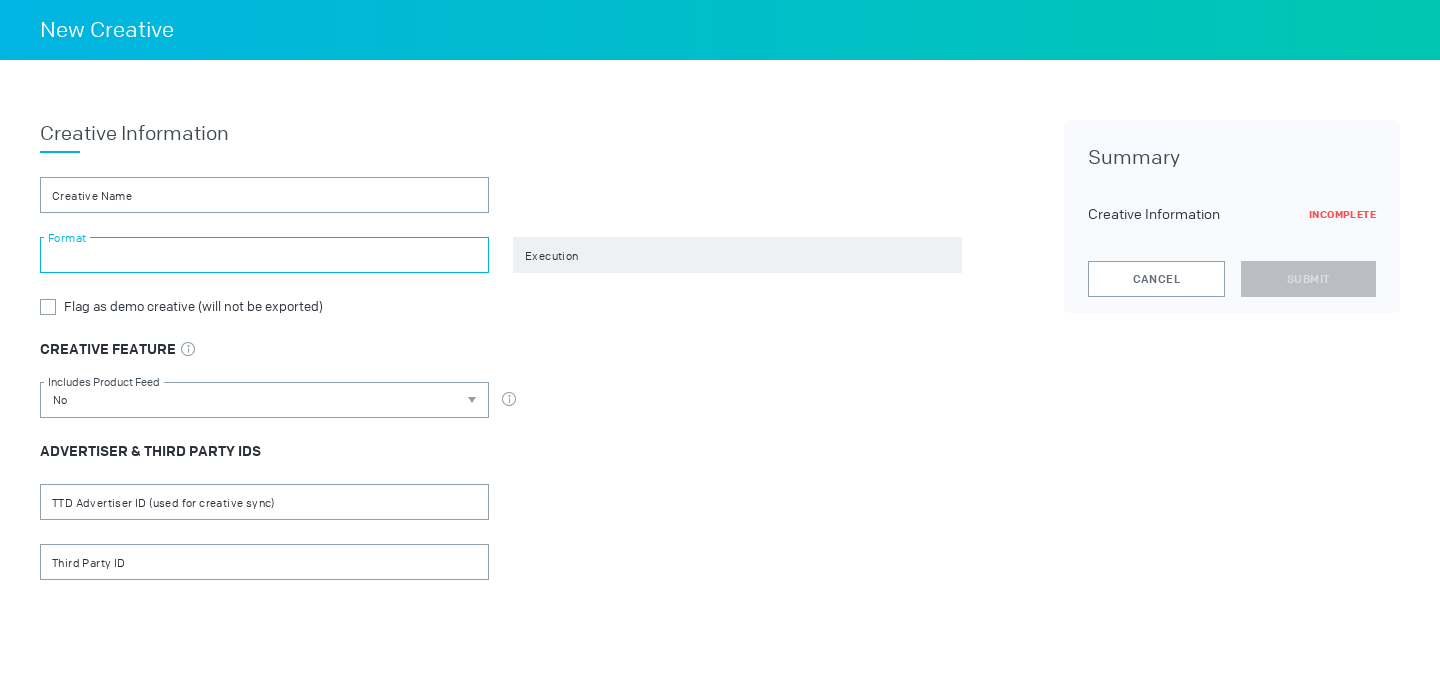 click at bounding box center (264, 255) 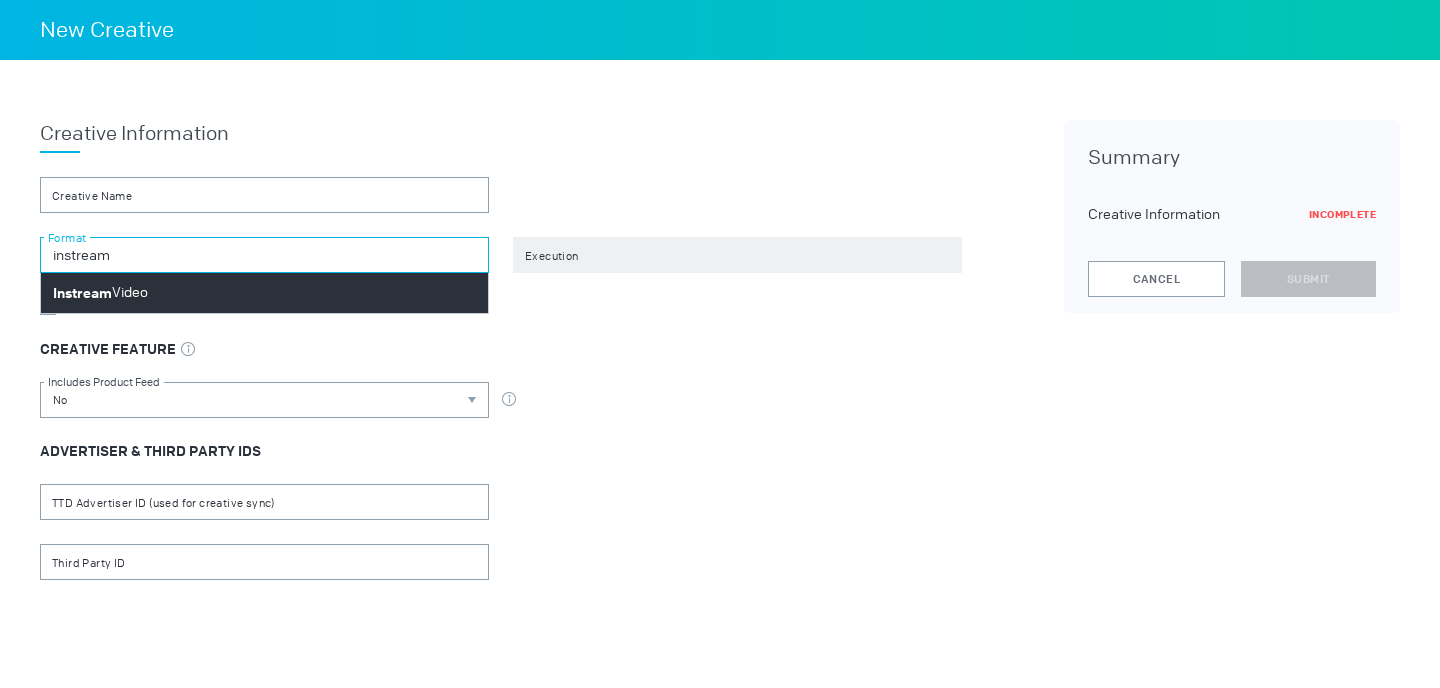 type on "instream" 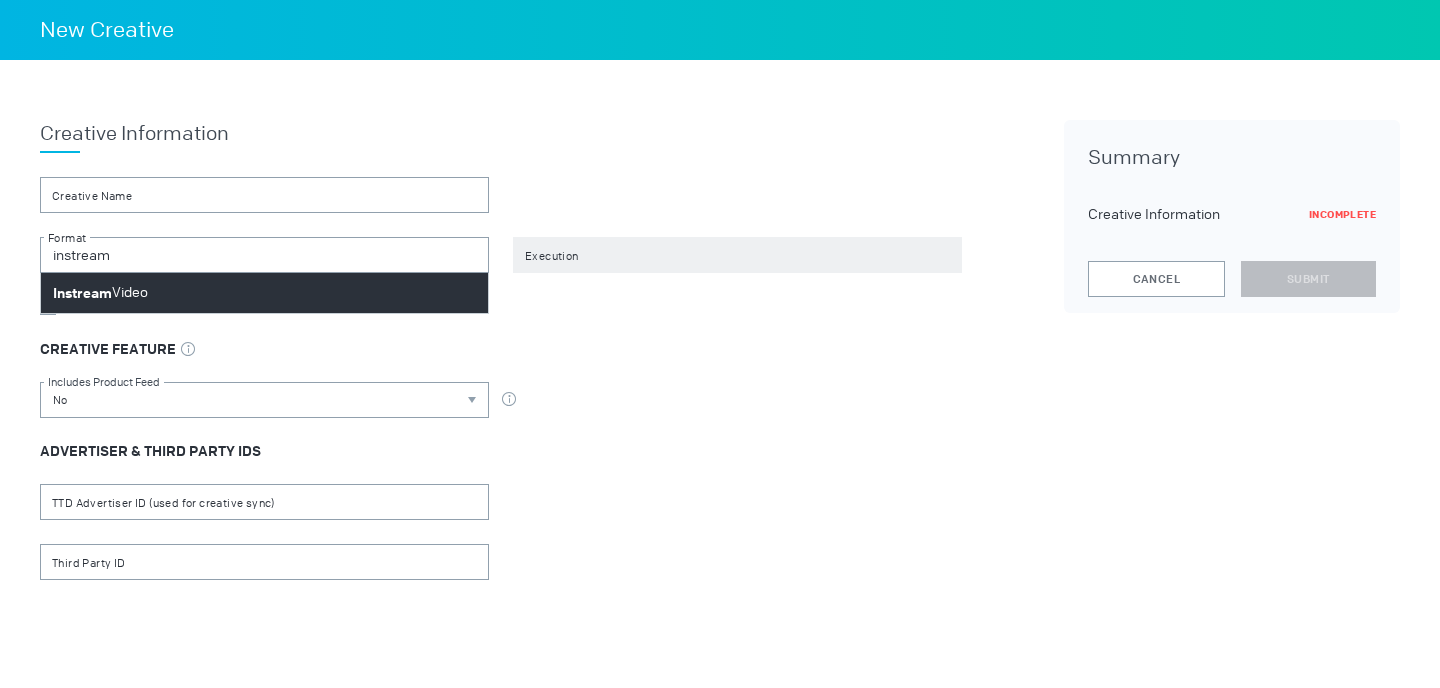 click on "Instream  Video" at bounding box center [264, 293] 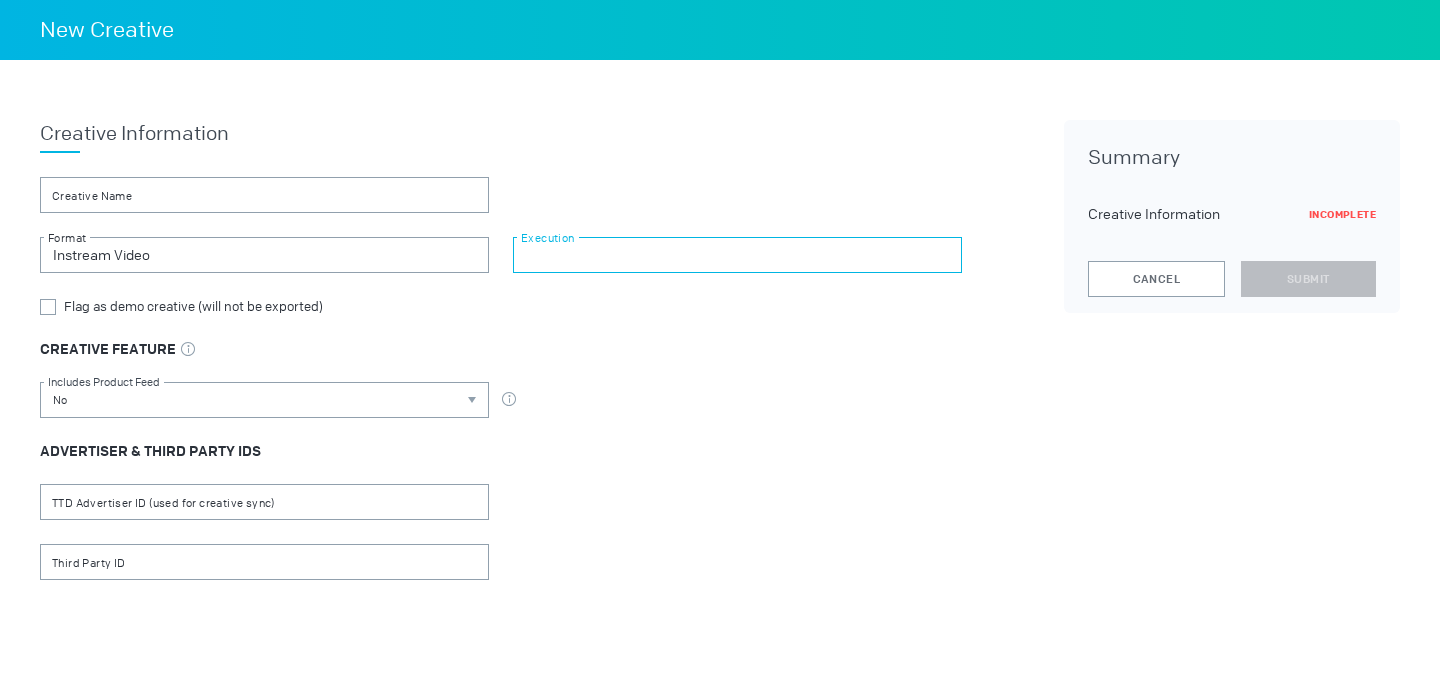 click at bounding box center (737, 255) 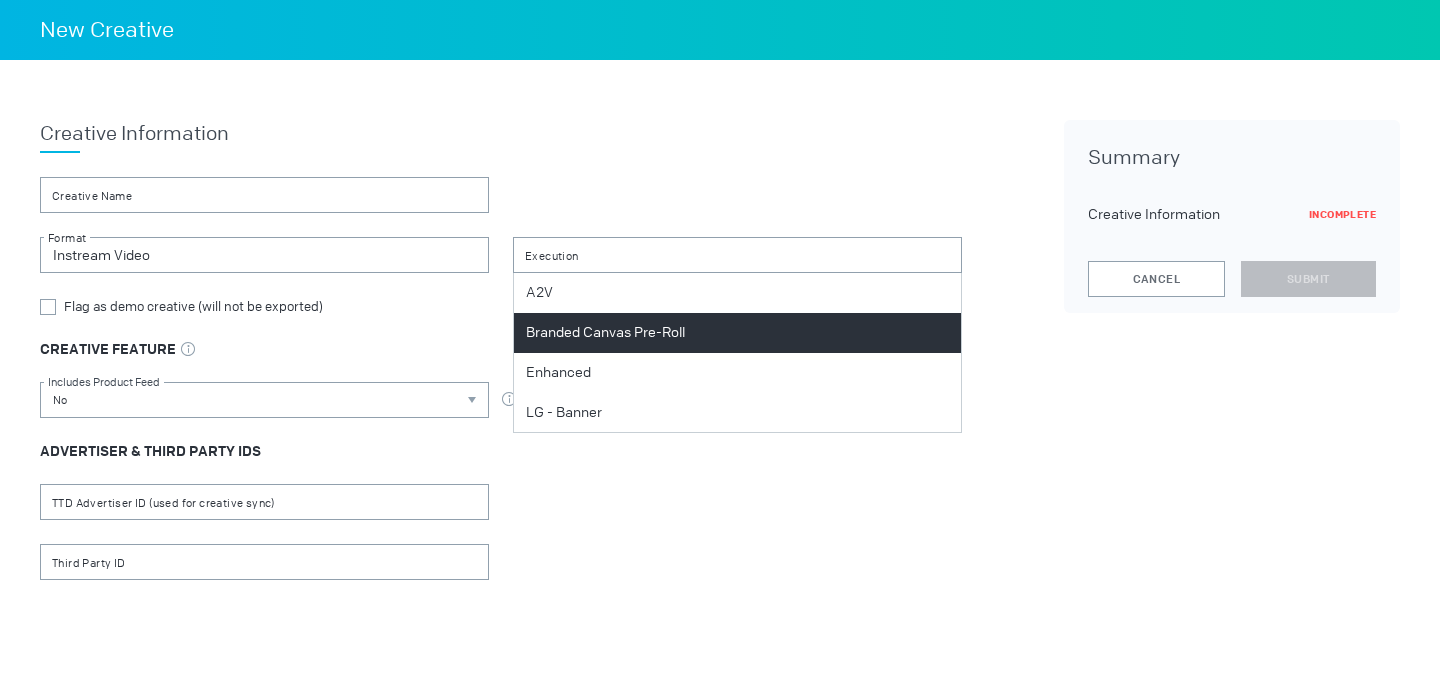 click on "Branded Canvas Pre-Roll" at bounding box center (605, 333) 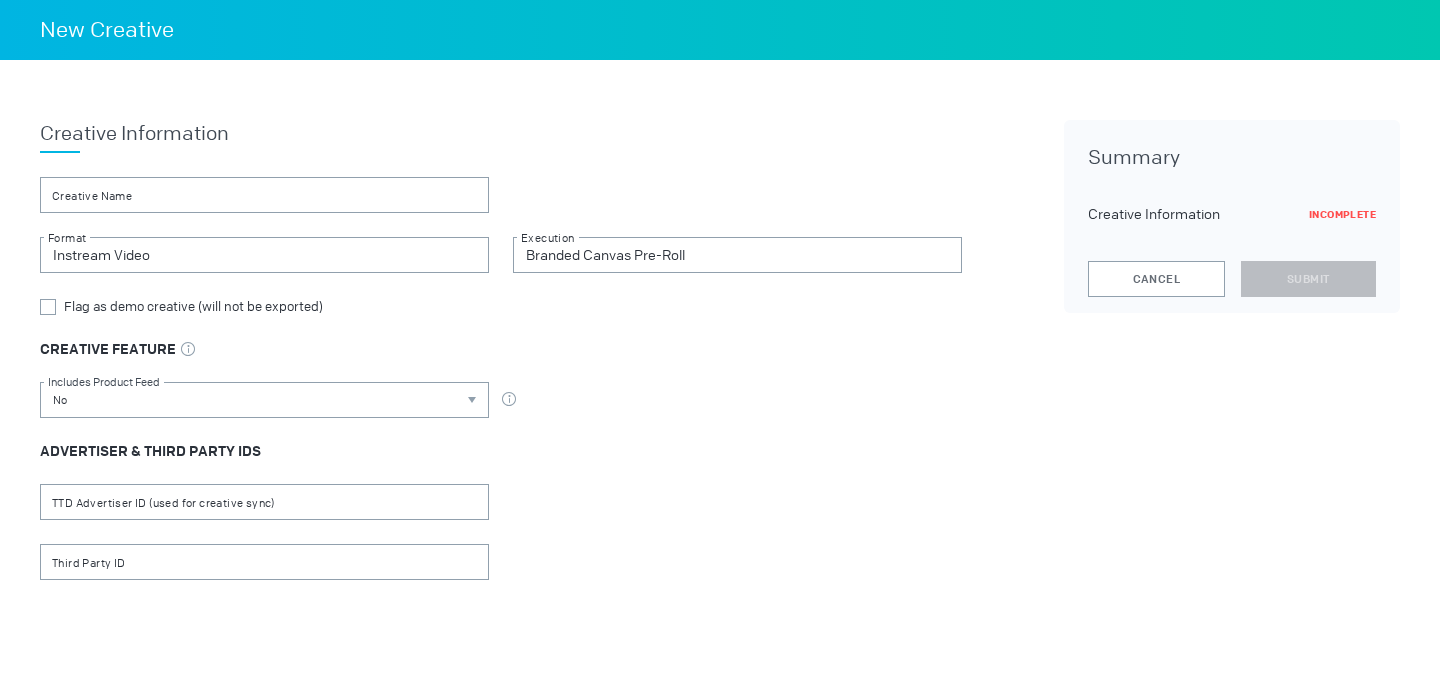 click on "Flag as demo creative (will not be exported)" at bounding box center [193, 306] 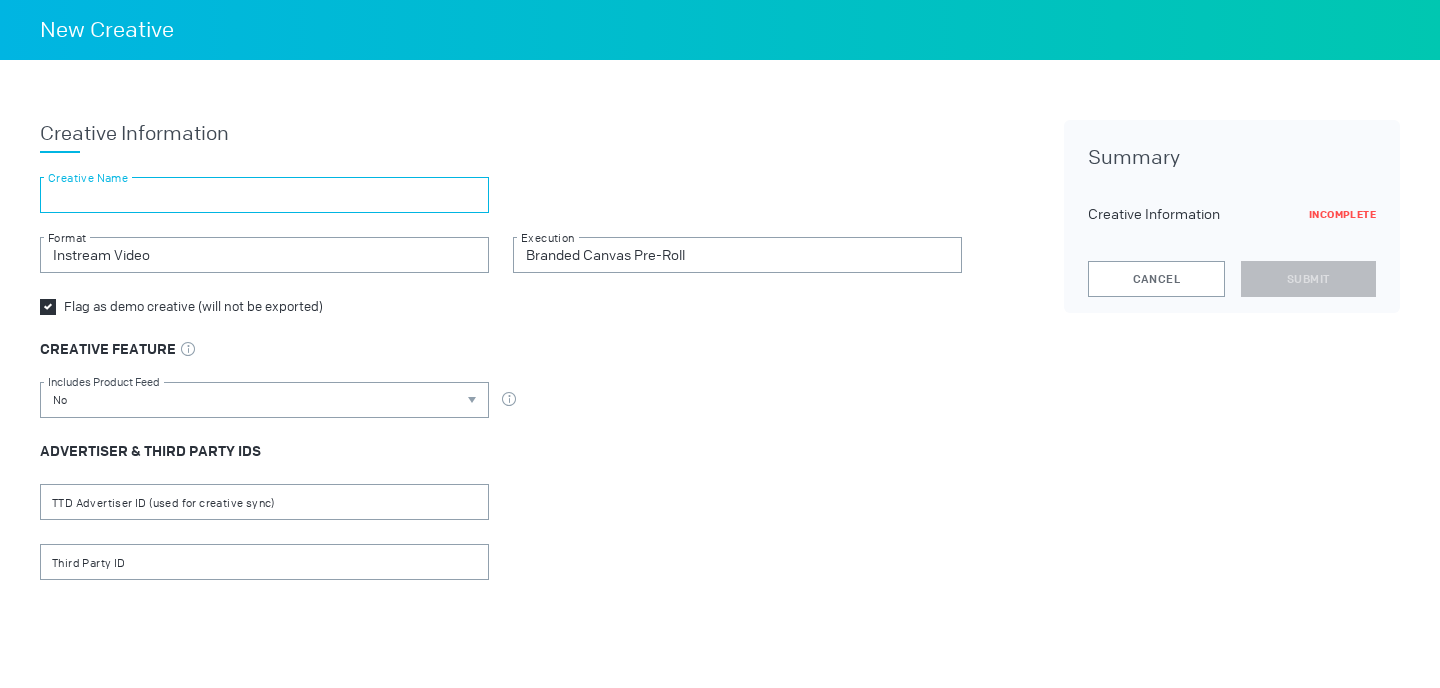 click at bounding box center (264, 195) 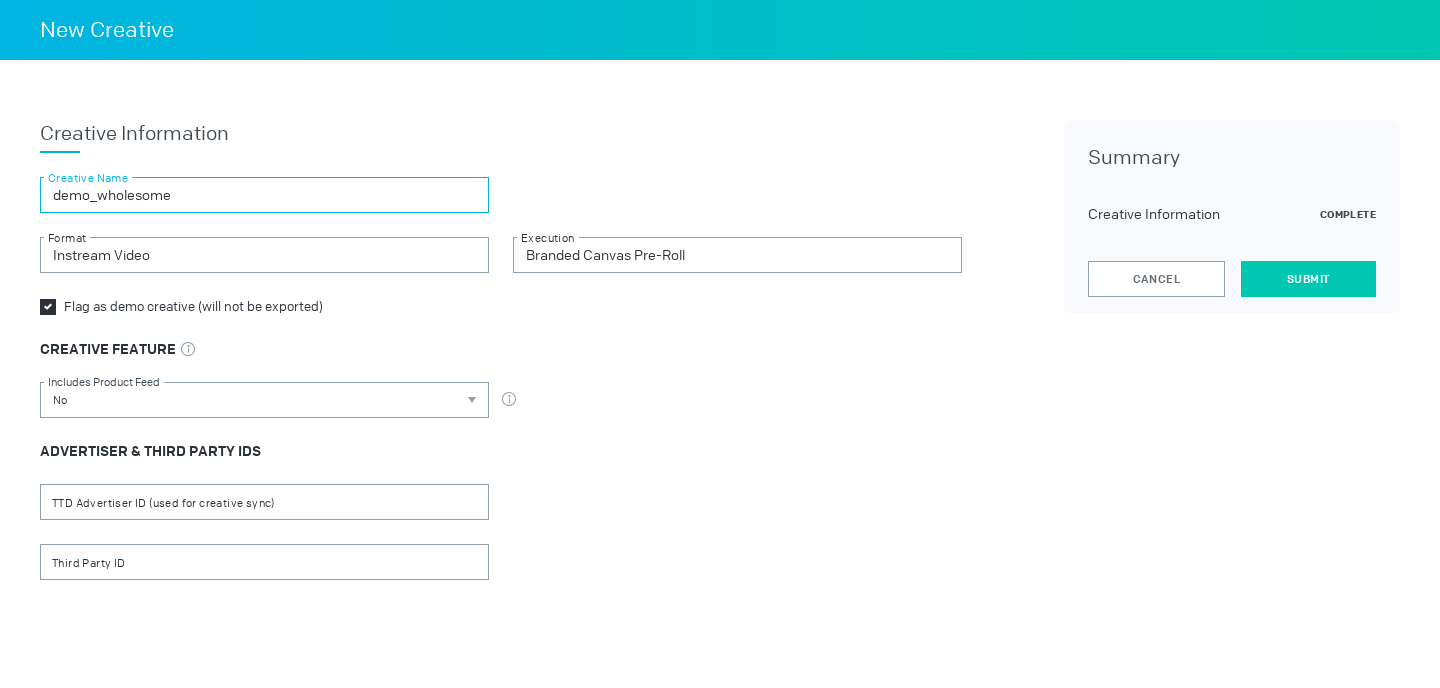 type on "demo_wholesome" 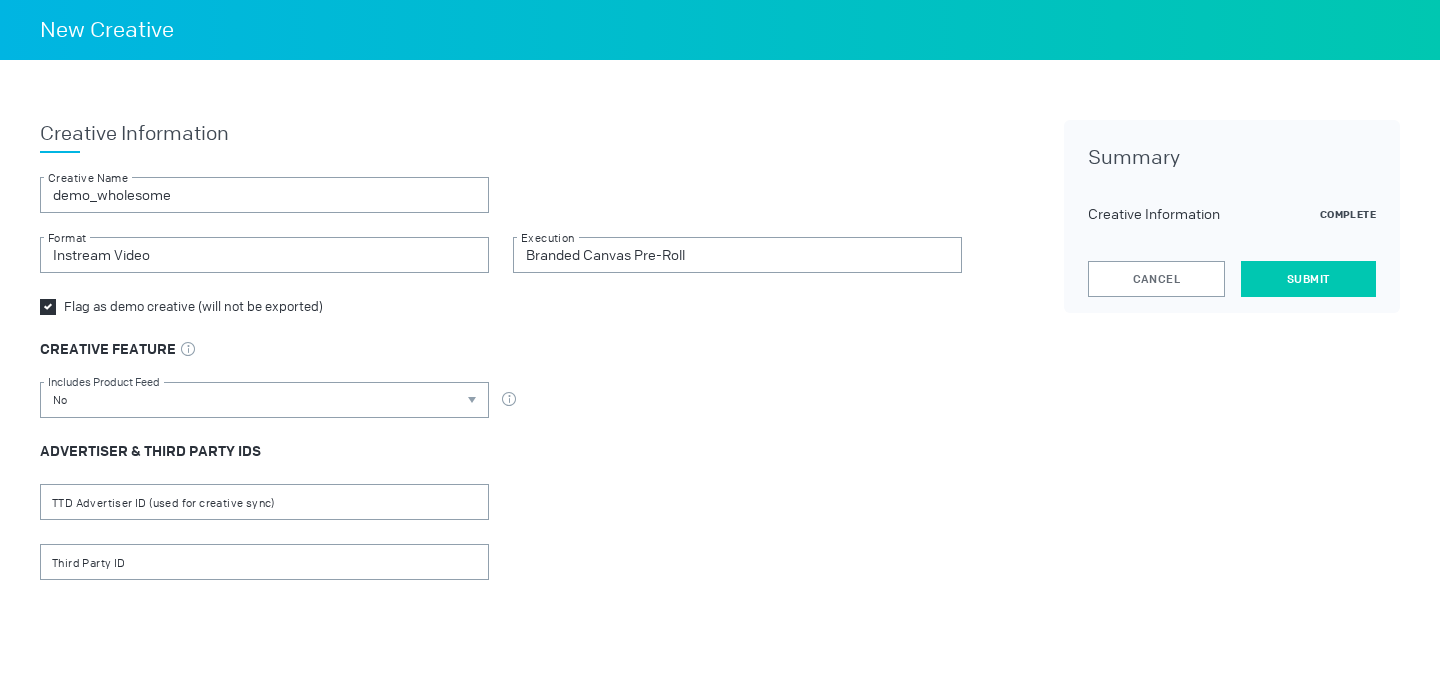 click on "Submit" at bounding box center [1308, 279] 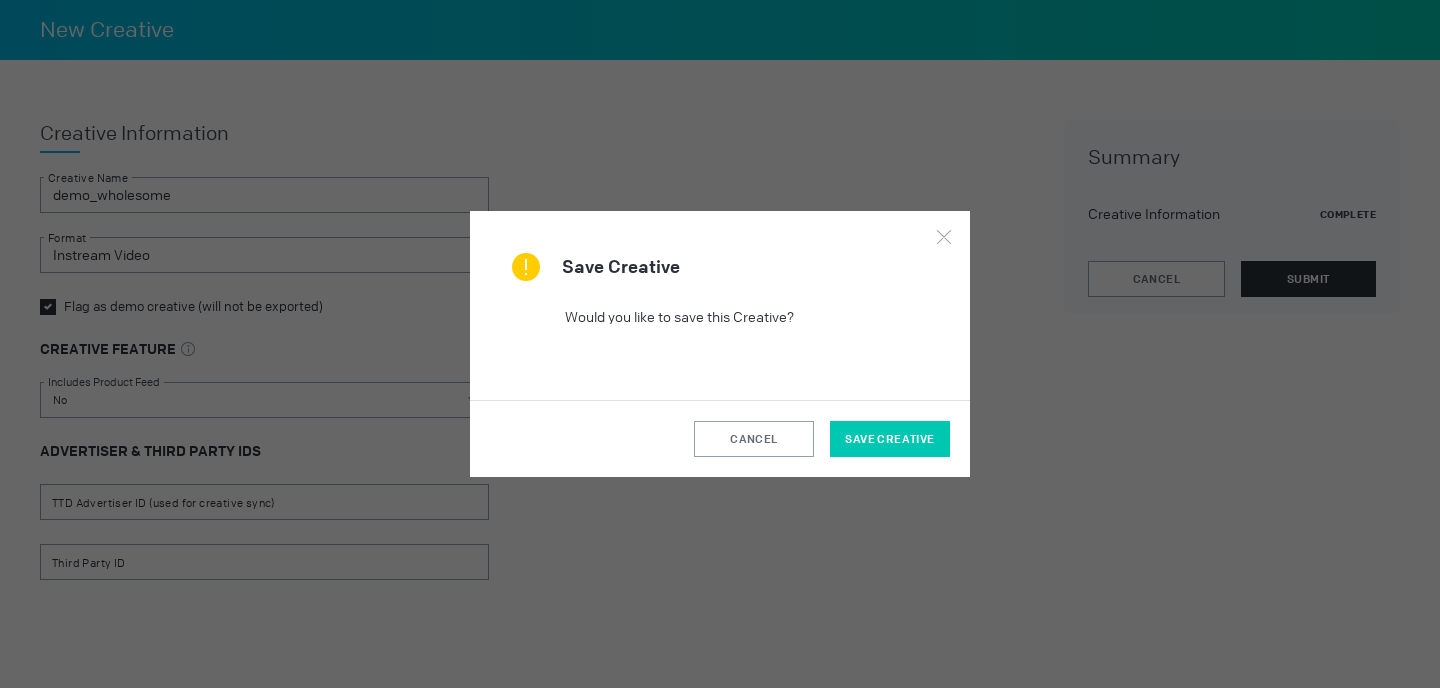click on "Save Creative" at bounding box center [889, 439] 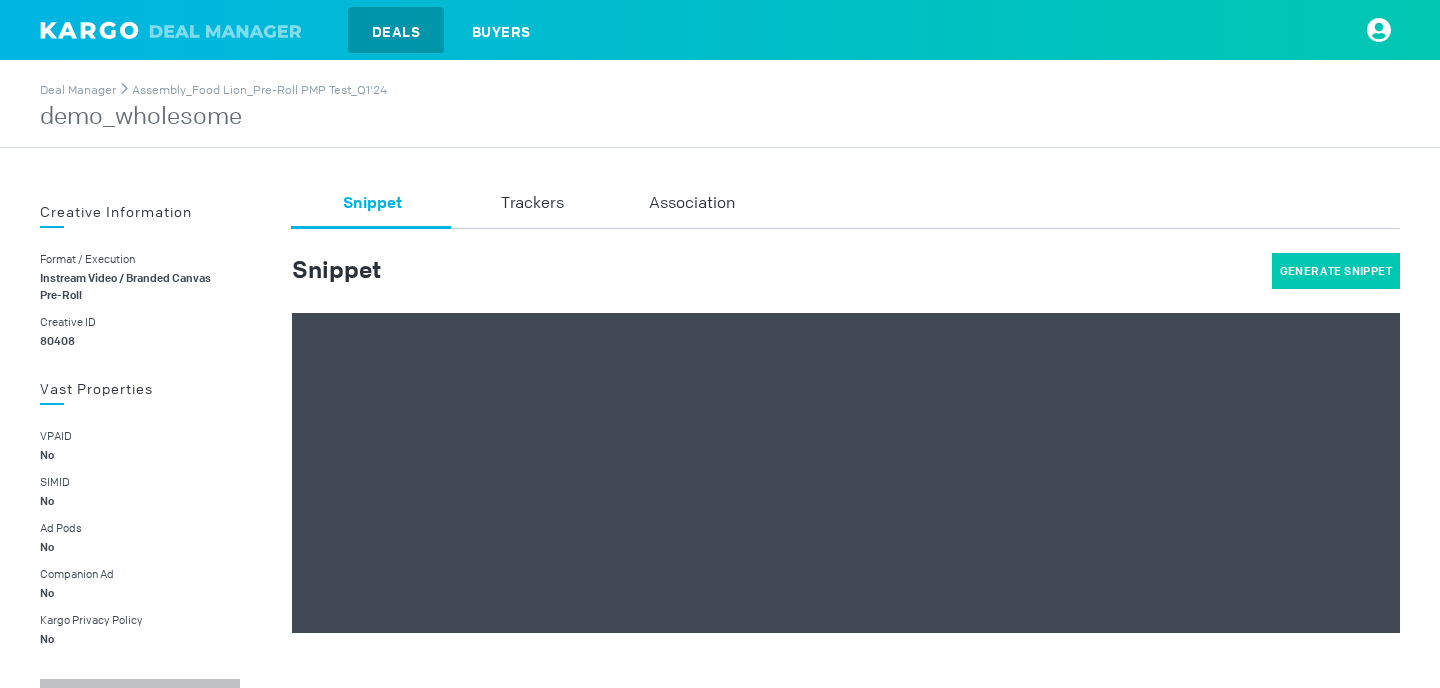 click on "Generate Snippet" at bounding box center (1336, 271) 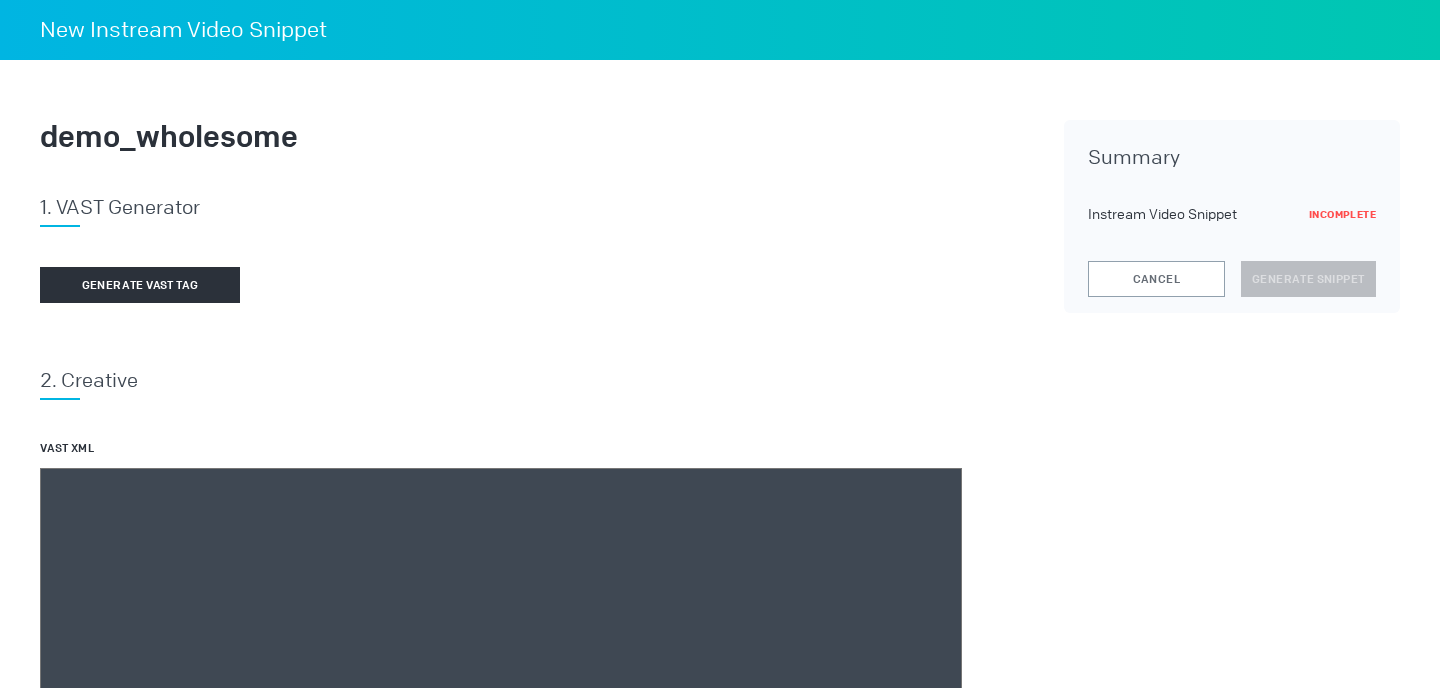 click on "VAST XML This field is required" at bounding box center (501, 285) 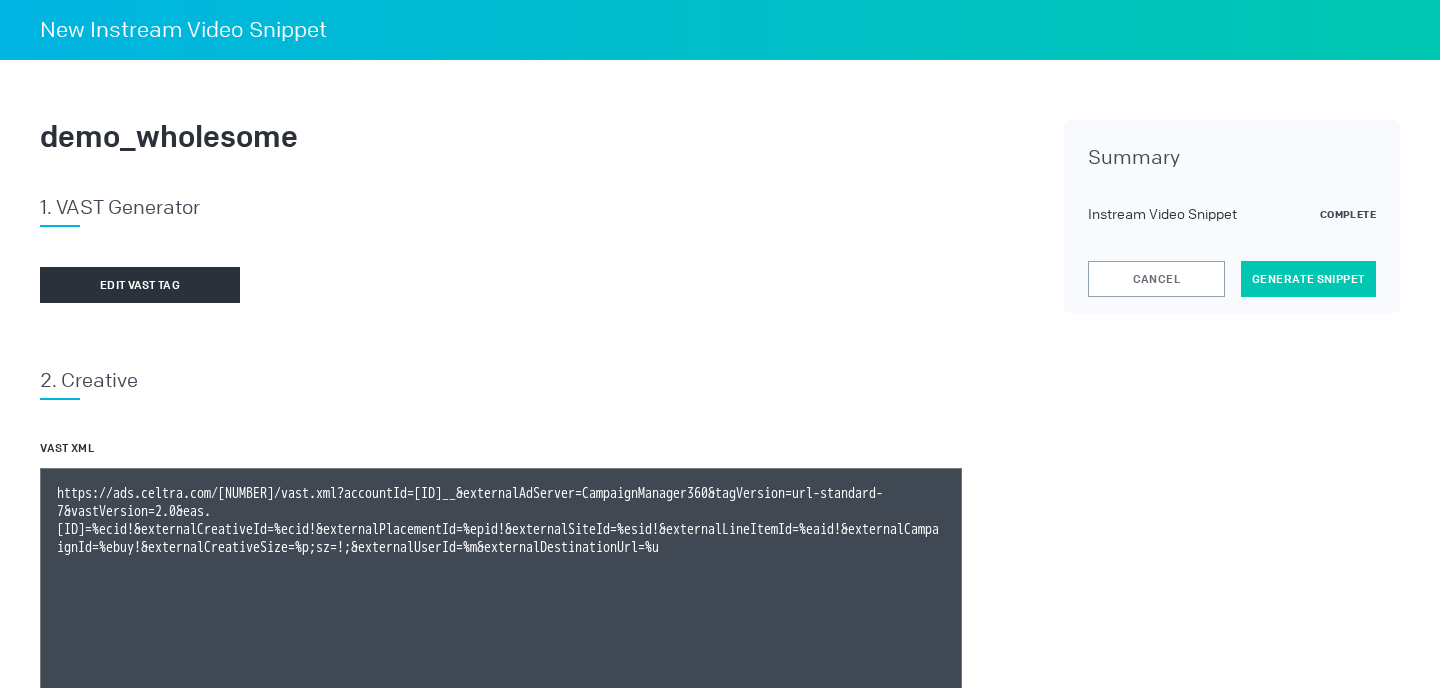 type on "https://ads.celtra.com/[NUMBER]/vast.xml?accountId=[ID]__&externalAdServer=CampaignManager360&tagVersion=url-standard-7&vastVersion=2.0&eas.[ID]=%ecid!&externalCreativeId=%ecid!&externalPlacementId=%epid!&externalSiteId=%esid!&externalLineItemId=%eaid!&externalCampaignId=%ebuy!&externalCreativeSize=%p;sz=!;&externalUserId=%m&externalDestinationUrl=%u" 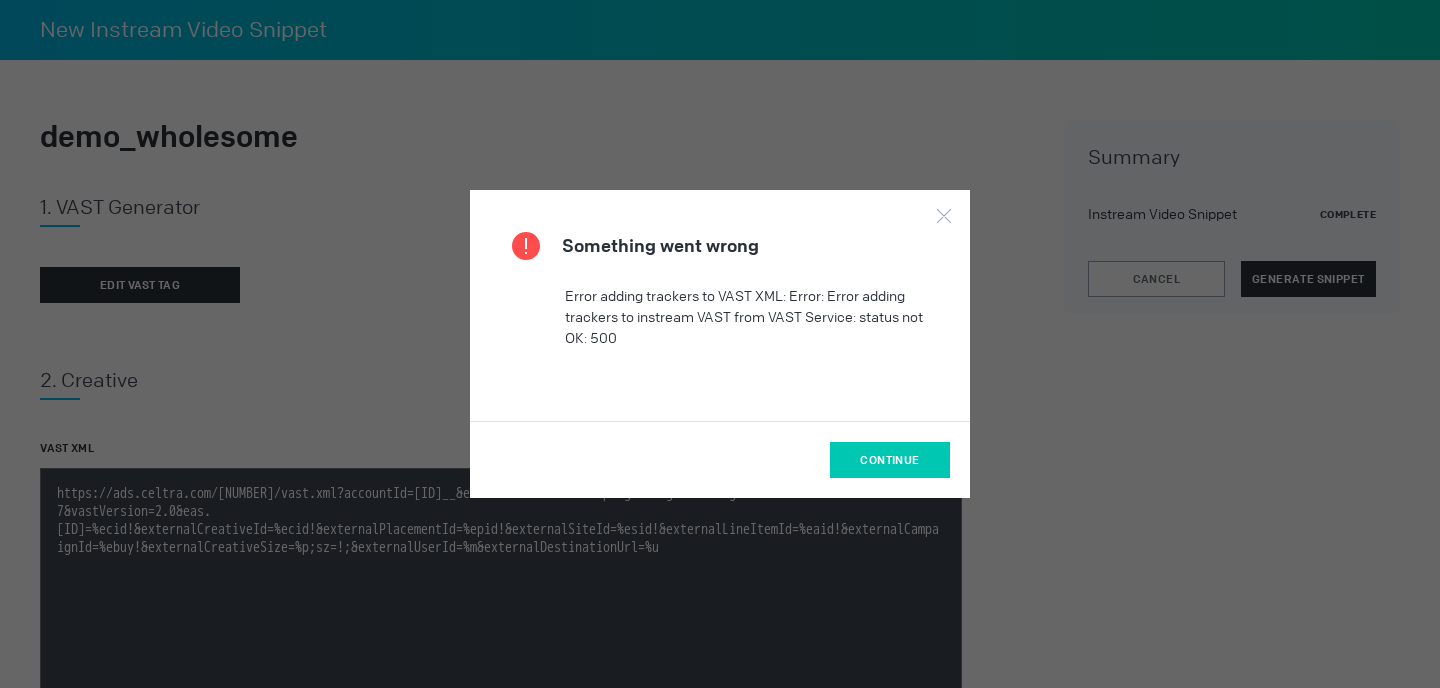 click on "continue" at bounding box center (890, 460) 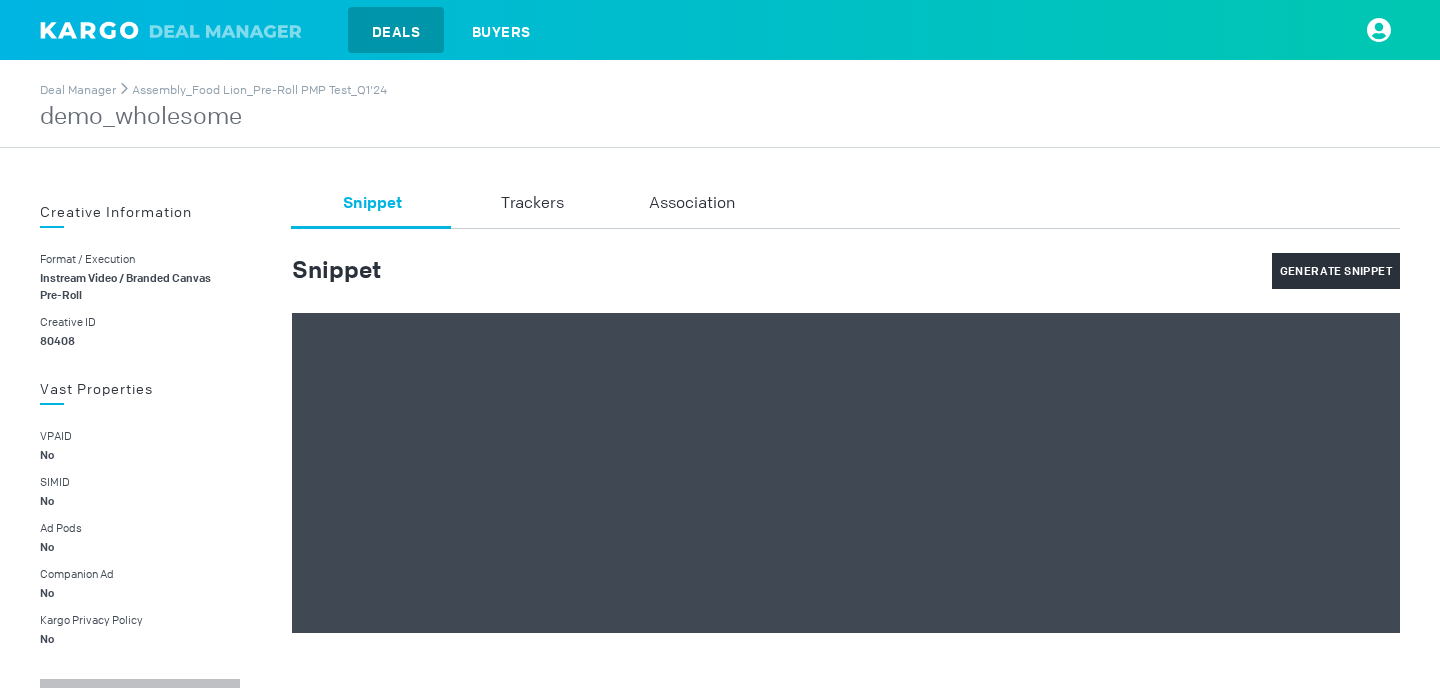 click at bounding box center [846, 473] 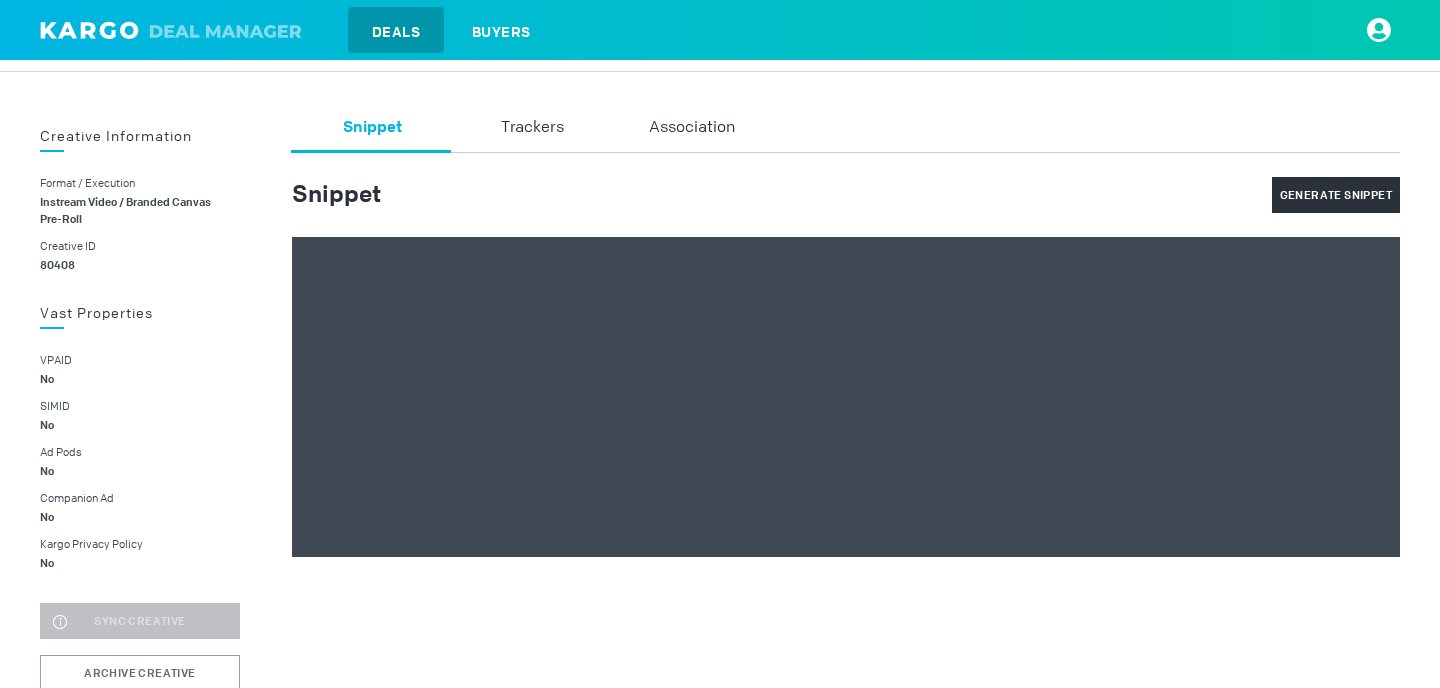 scroll, scrollTop: 80, scrollLeft: 0, axis: vertical 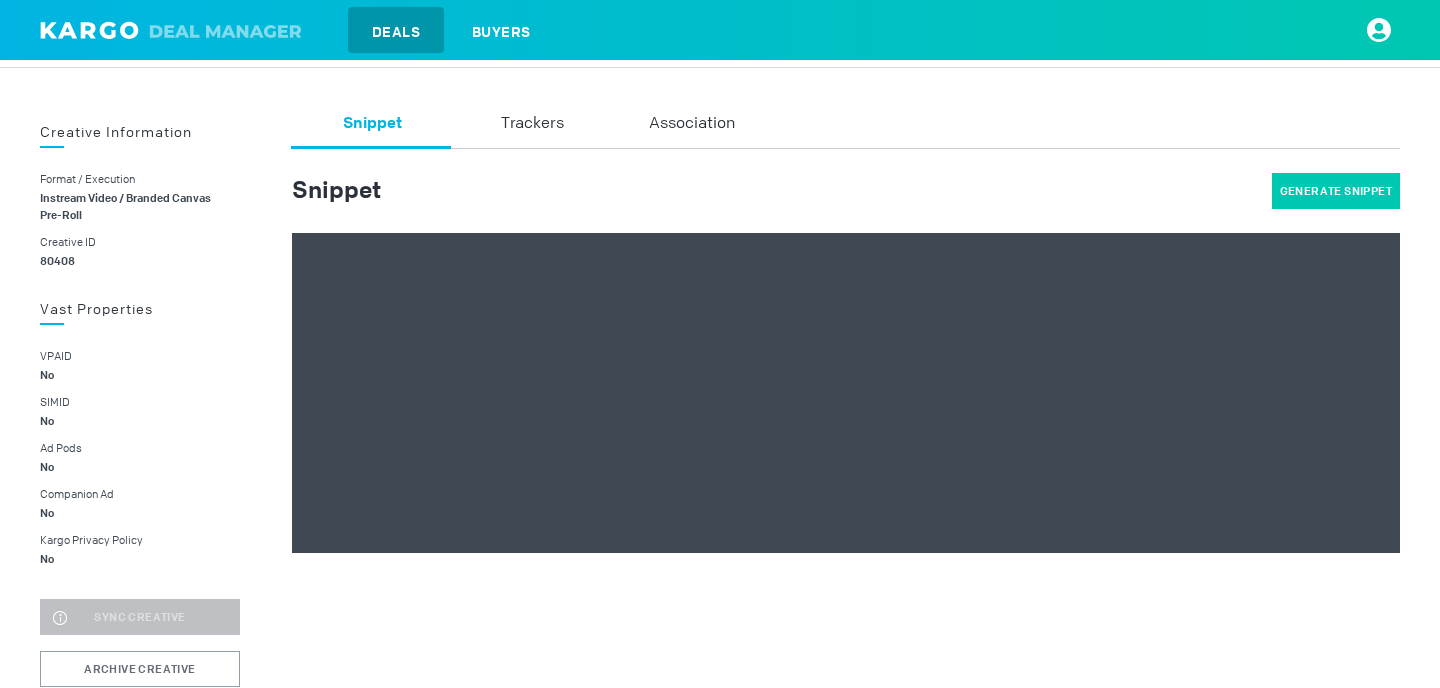 click on "Generate Snippet" at bounding box center [1336, 191] 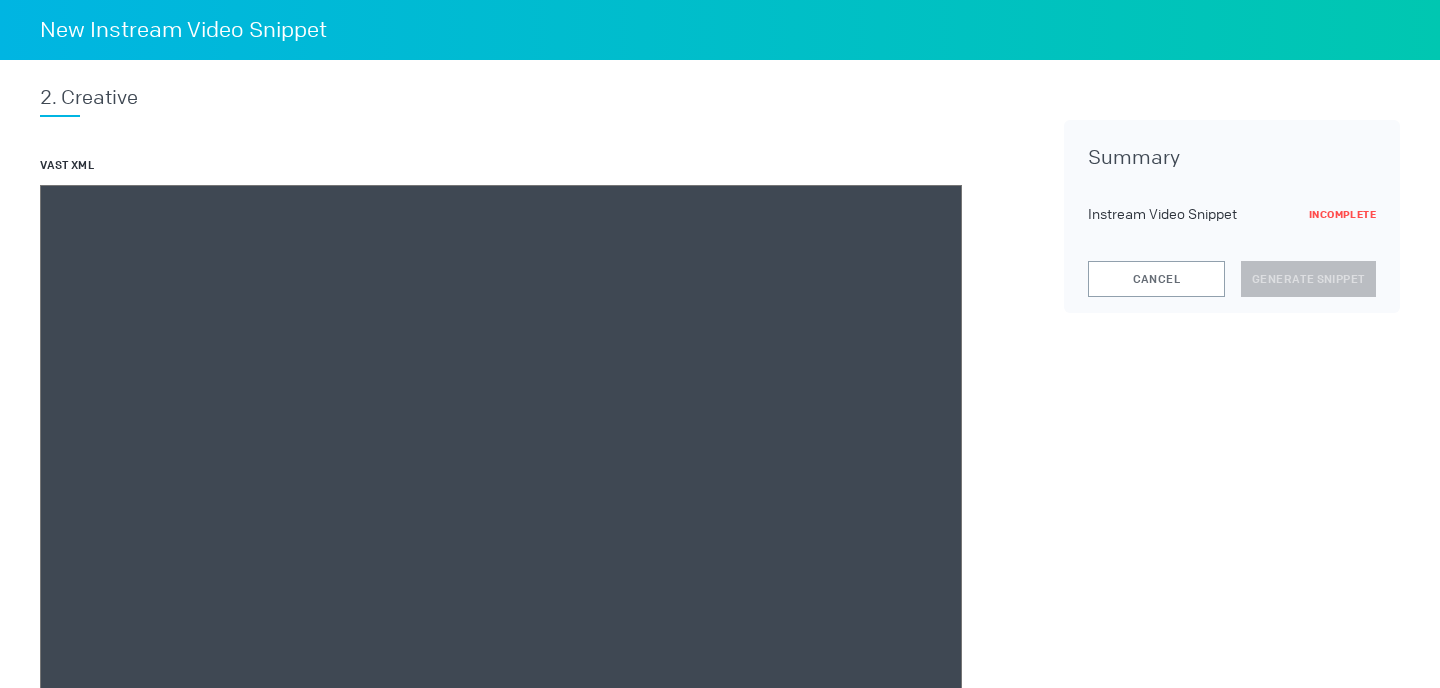 scroll, scrollTop: 300, scrollLeft: 0, axis: vertical 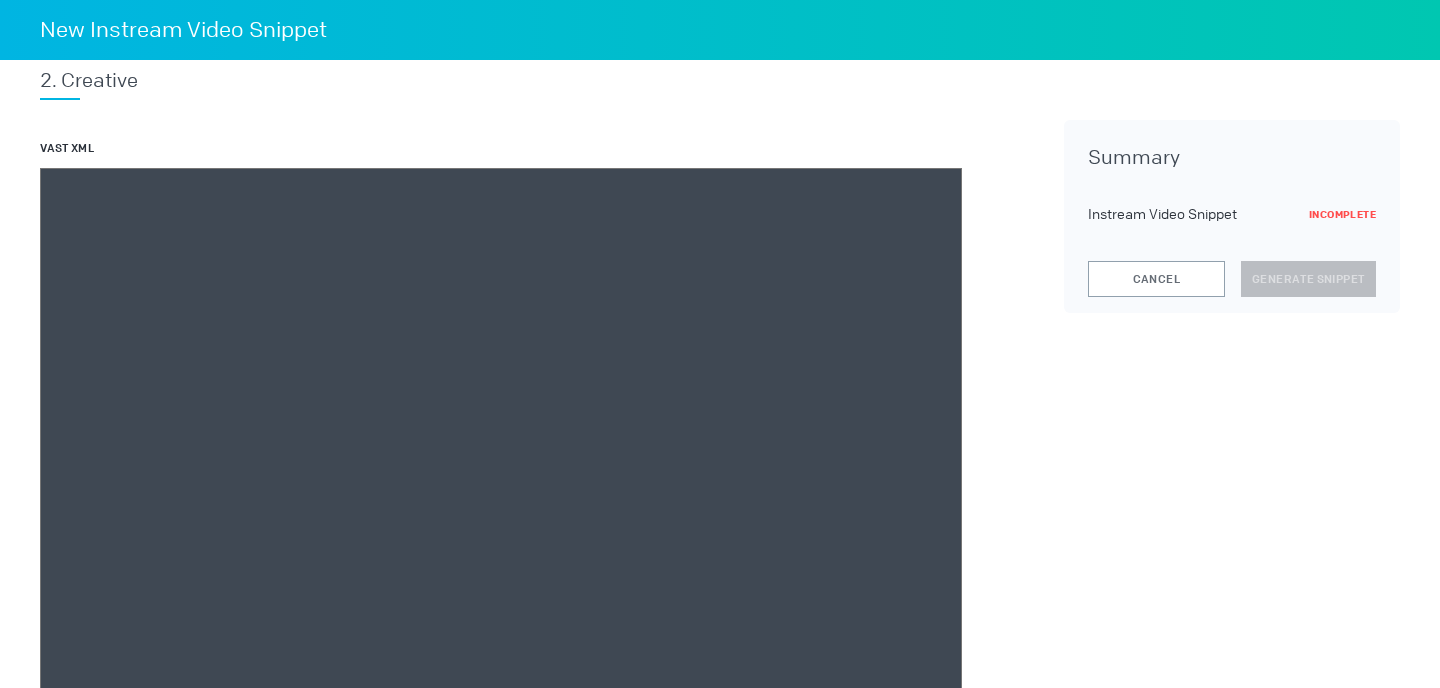 click at bounding box center (501, 448) 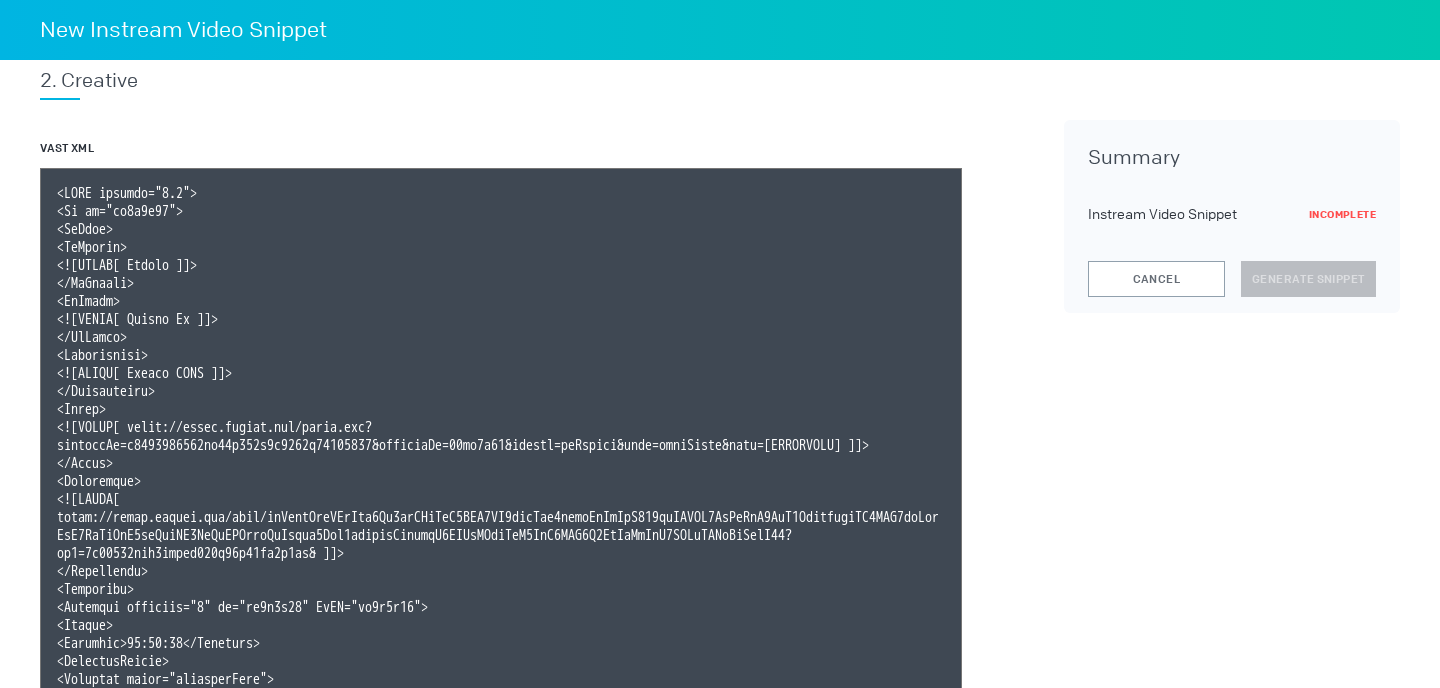 scroll, scrollTop: 3176, scrollLeft: 0, axis: vertical 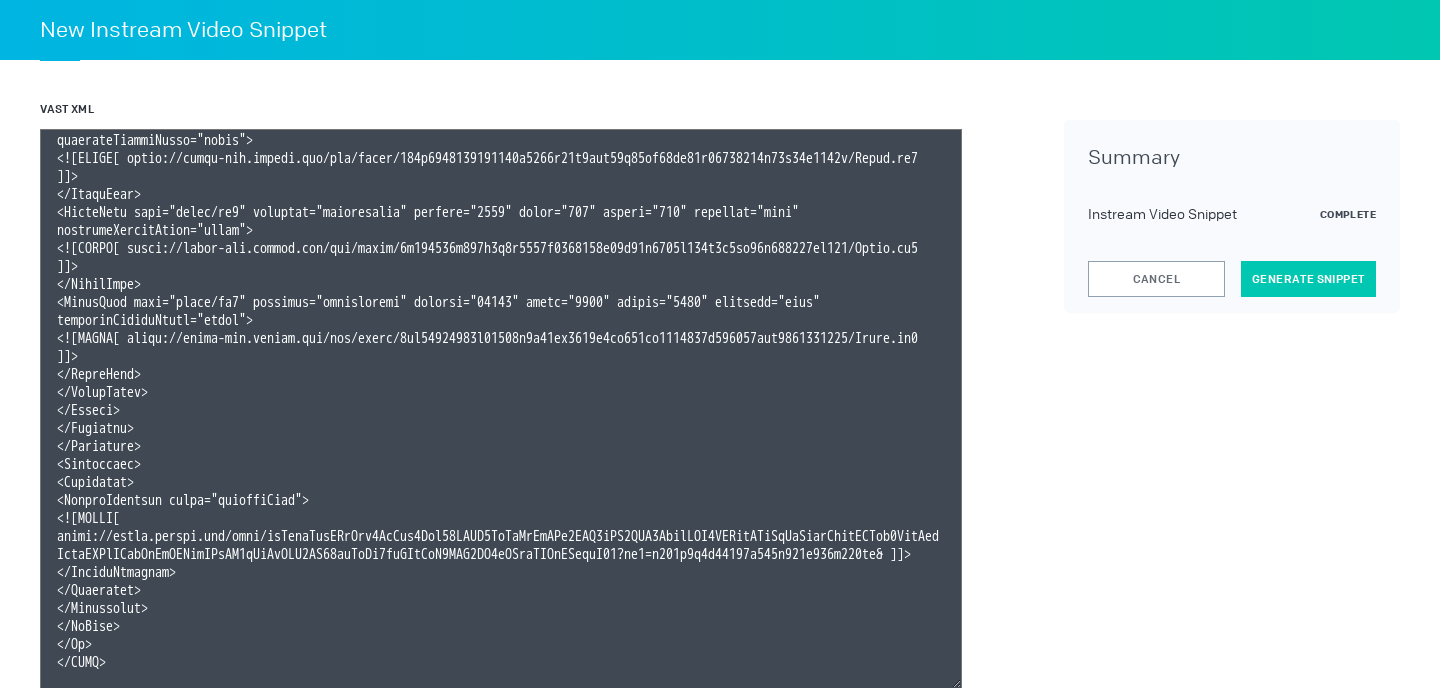 type on "<VAST version="2.0">
<Ad id="[ID]">
<InLine>
<AdSystem>
<![CDATA[ Celtra ]]>
</AdSystem>
<AdTitle>
<![CDATA[ Celtra Ad ]]>
</AdTitle>
<Description>
<![CDATA[ Celtra VAST ]]>
</Description>
<Error>
<![CDATA[ https://track.celtra.com/pixel.gif?sessionId=[ID]&accountId=[ID]&stream=adEvents&name=vastError&code=[ERRORCODE] ]]>
</Error>
<Impression>
<![CDATA[ https://track.celtra.com/json/eyJldmVudHMiOlt7Im5hbWUiOiJ2YXN0SW1wcmVzc2lvbiIsImFjY291bnRJZCI6IjEzYmU4ZjY2IiwidmlkZW9MZW5ndGgiOjE1LjAsInN0cmVhbSI6ImFkRXZlbnRzIiwic2Vzc2lvbklkIjoiczE3NTIwODcwMzV4YzY4ZDU2N2EwYzYwMjF4MDEyNDMzNzAifV19?md5=[ID]& ]]>
</Impression>
<Creatives>
<Creative sequence="1" id="[ID]" AdID="[ID]">
<Linear>
<Duration>00:00:15</Duration>
<TrackingEvents>
<Tracking event="creativeView">
<![CDATA[ https://track.celtra.com/json/eyJldmVudHMiOlt7InNlc3Npb25JZCI6InMxNzUyMDg3MDM1eGM2OGQ1NjdhMGM2MDIxeDAxMjQzMzcwIiwiYWNjb3VudElkIjoiMTNiZThmNjYiLCJzdHJlYW0iOiJhZEV2ZW50cyIsIm5hb..." 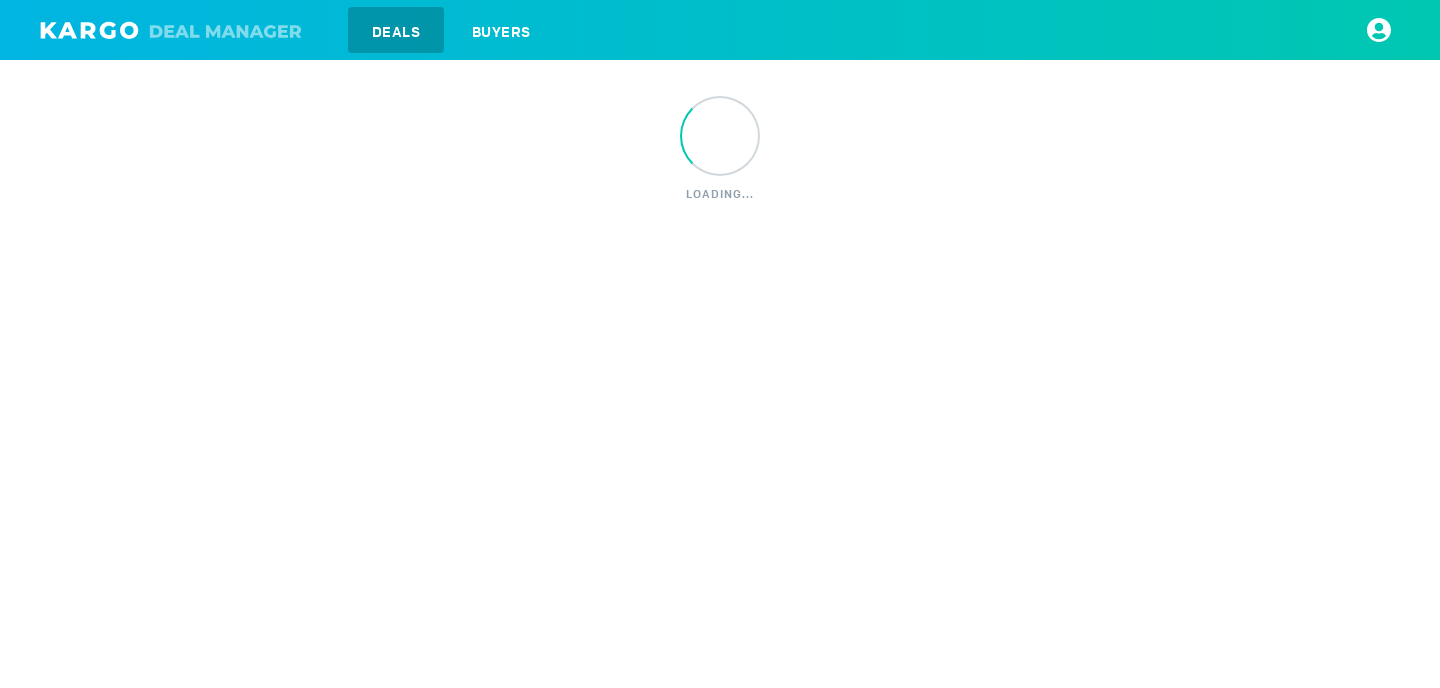scroll, scrollTop: 0, scrollLeft: 0, axis: both 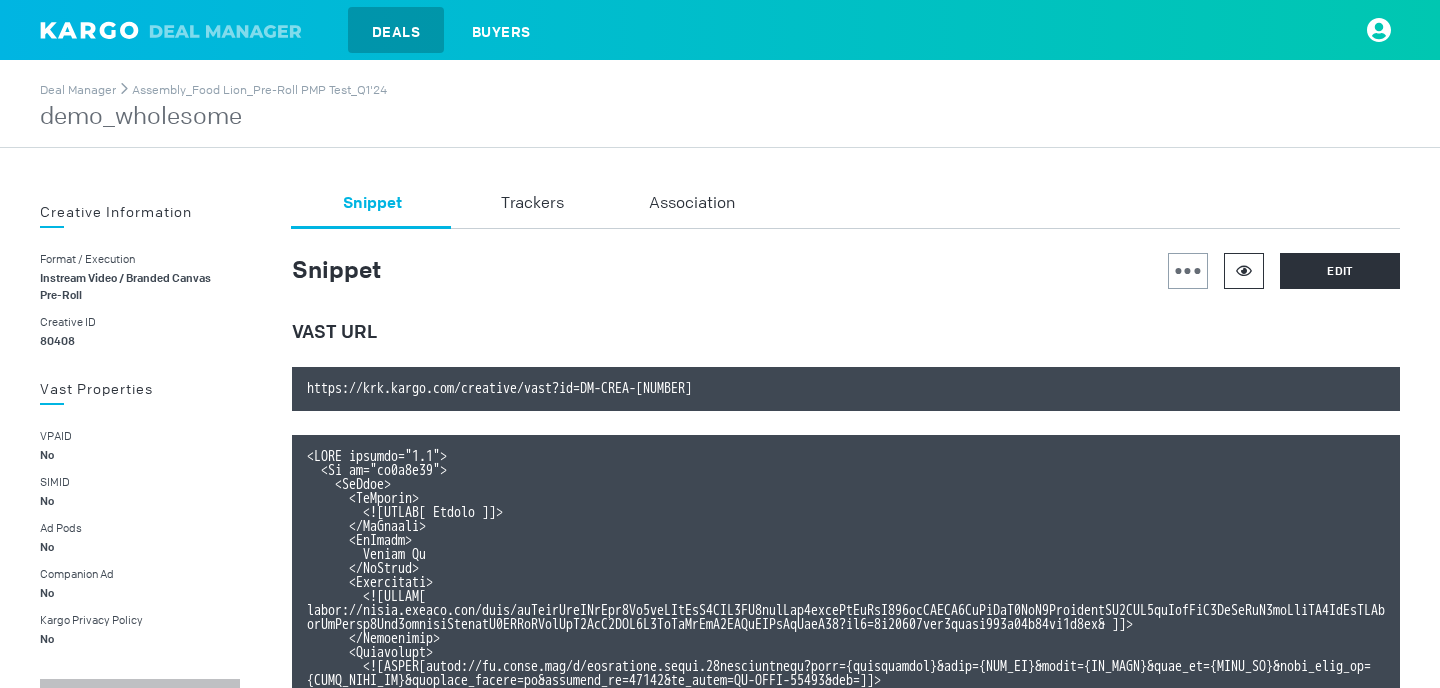 click at bounding box center [1244, 271] 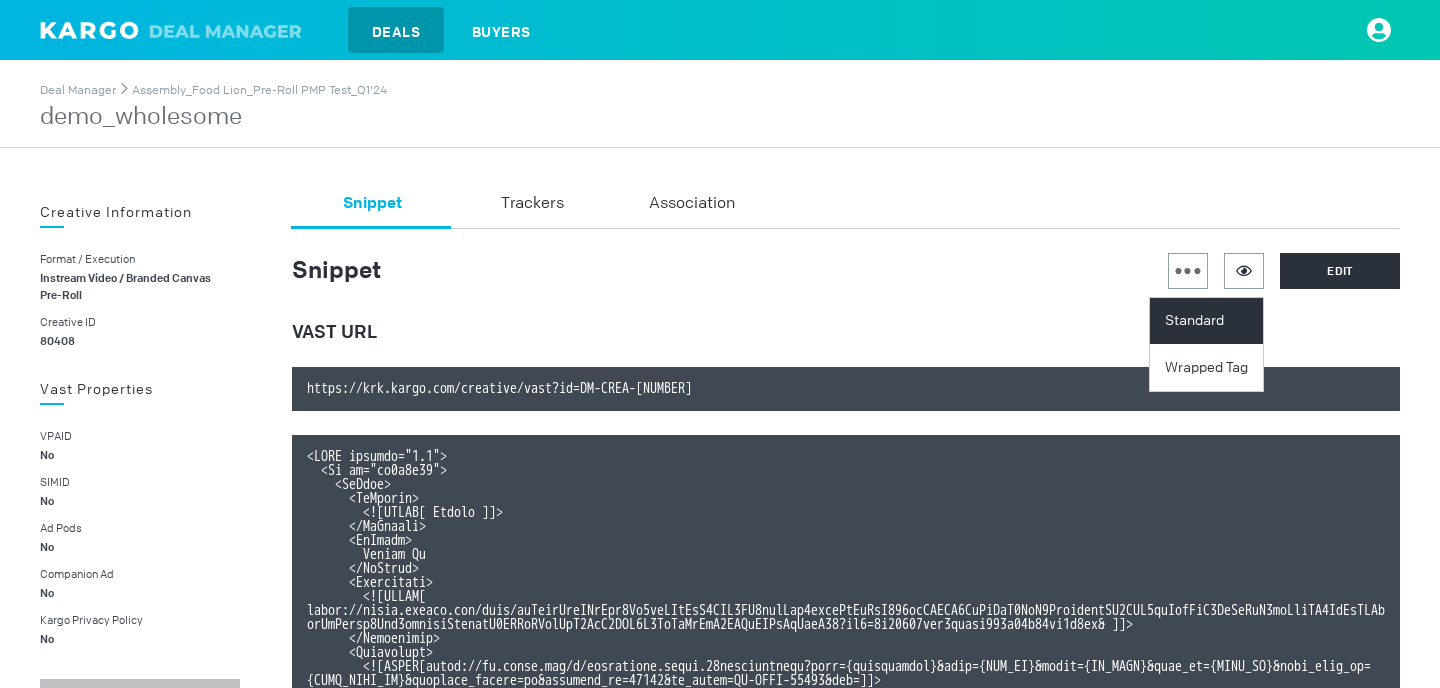 click on "Standard" at bounding box center [1209, 321] 